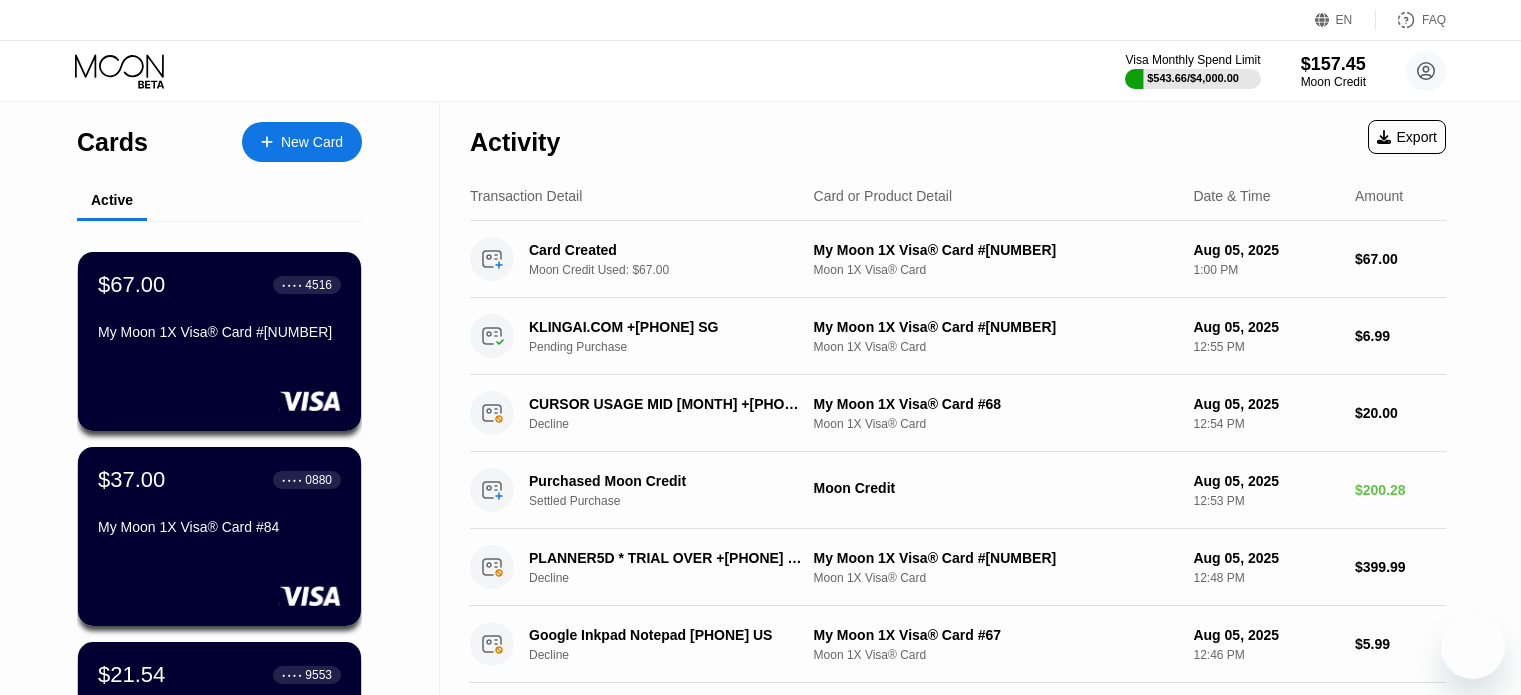 scroll, scrollTop: 0, scrollLeft: 0, axis: both 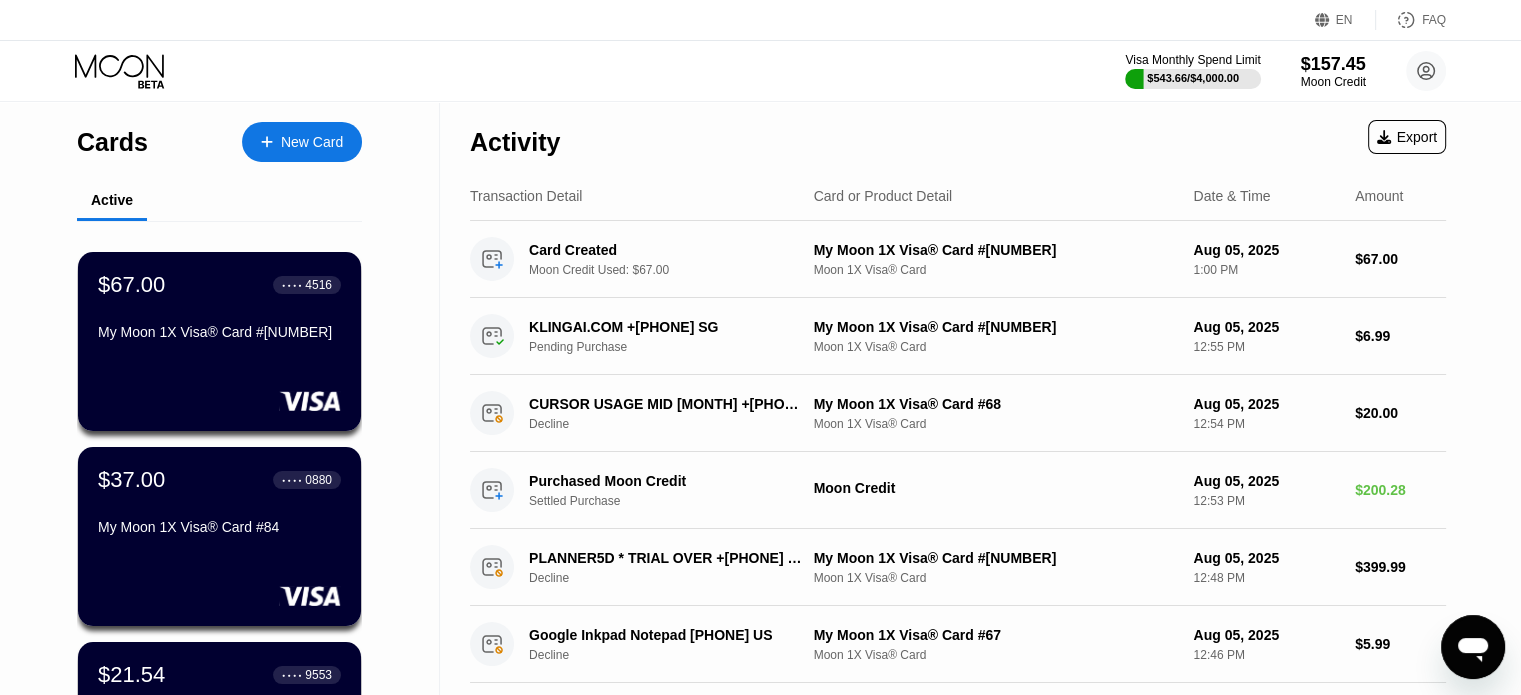 click on "Cards    New Card" at bounding box center [219, 137] 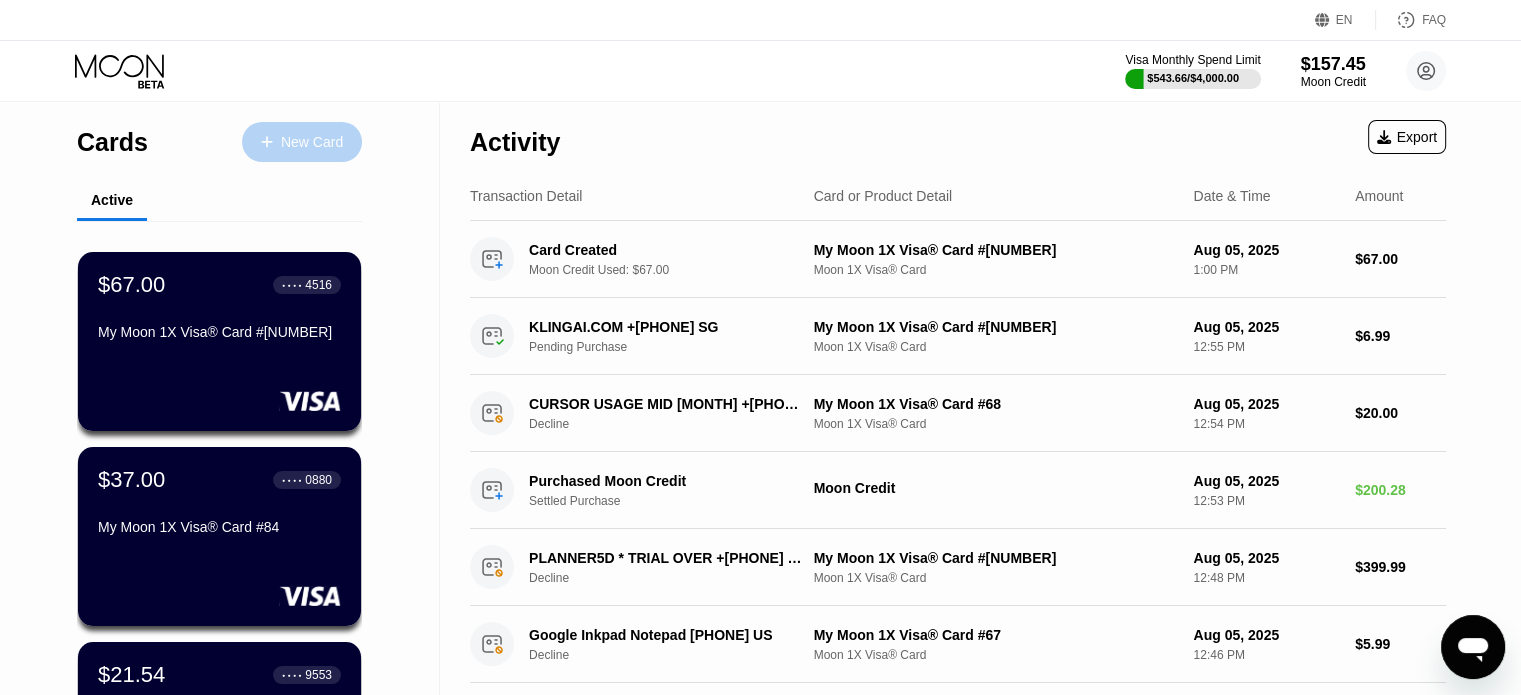 click on "New Card" at bounding box center (302, 142) 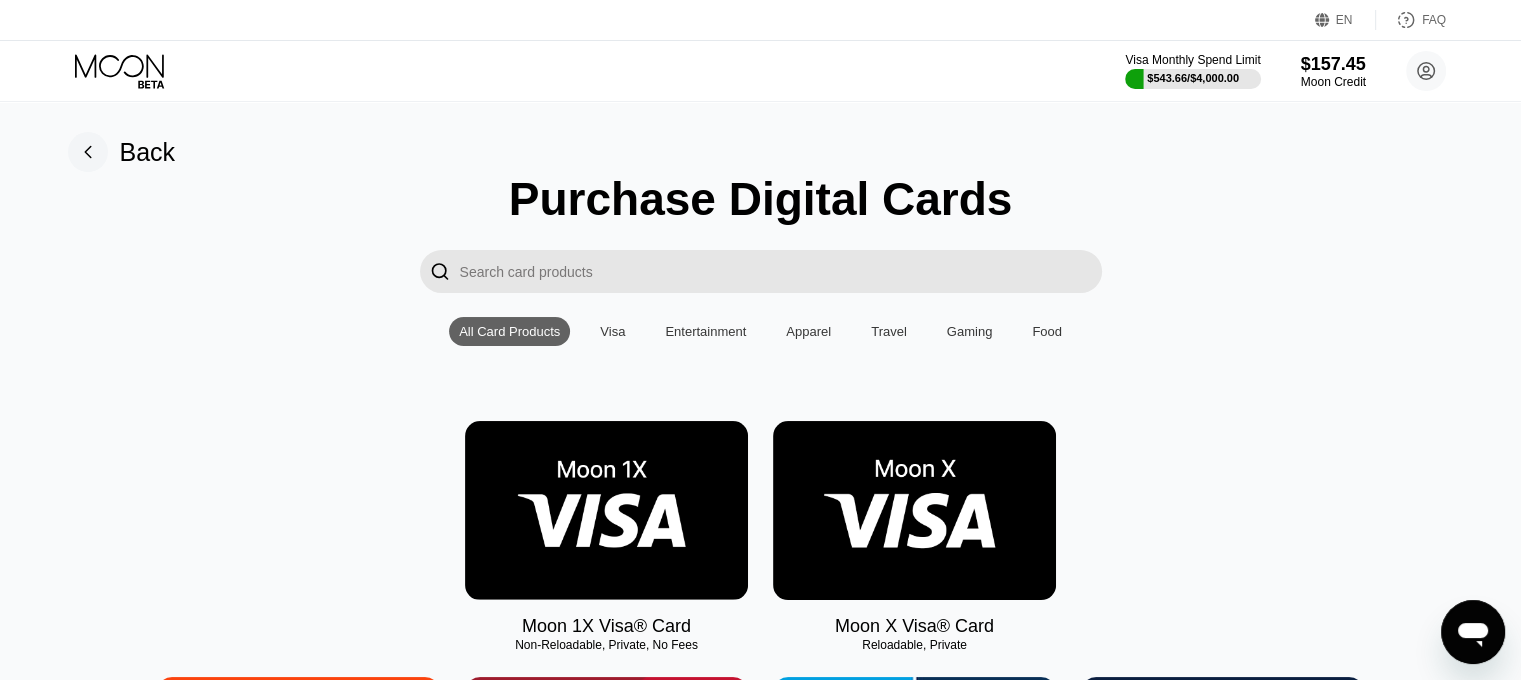 click at bounding box center (606, 510) 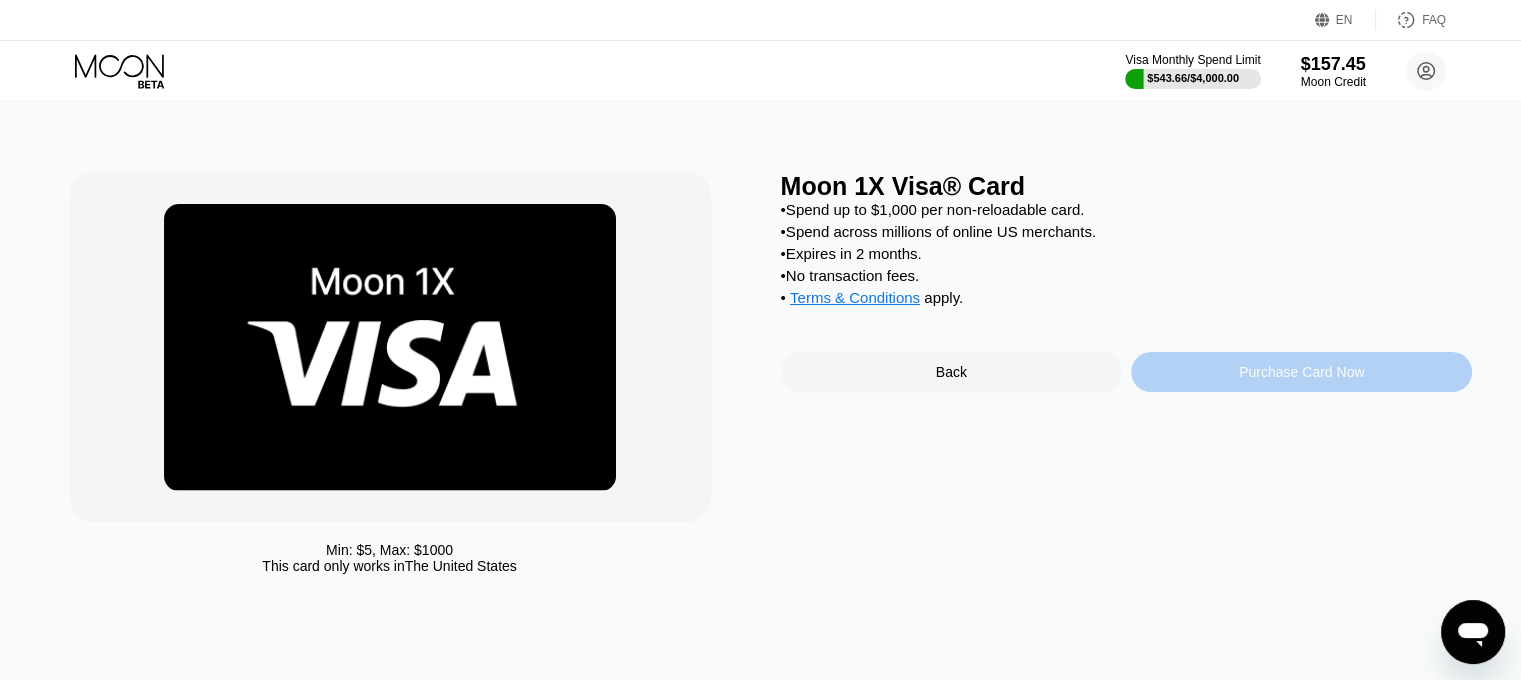 click on "Purchase Card Now" at bounding box center (1301, 372) 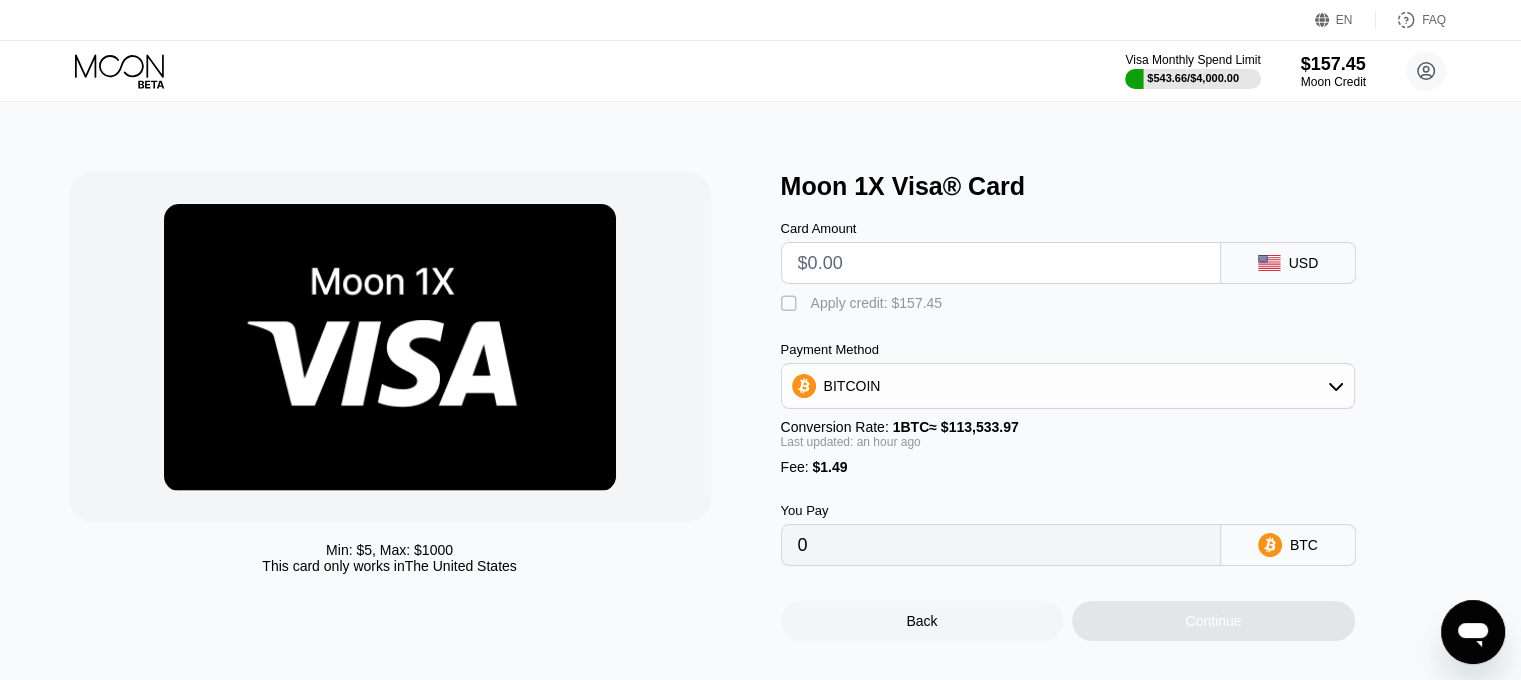 click at bounding box center (1001, 263) 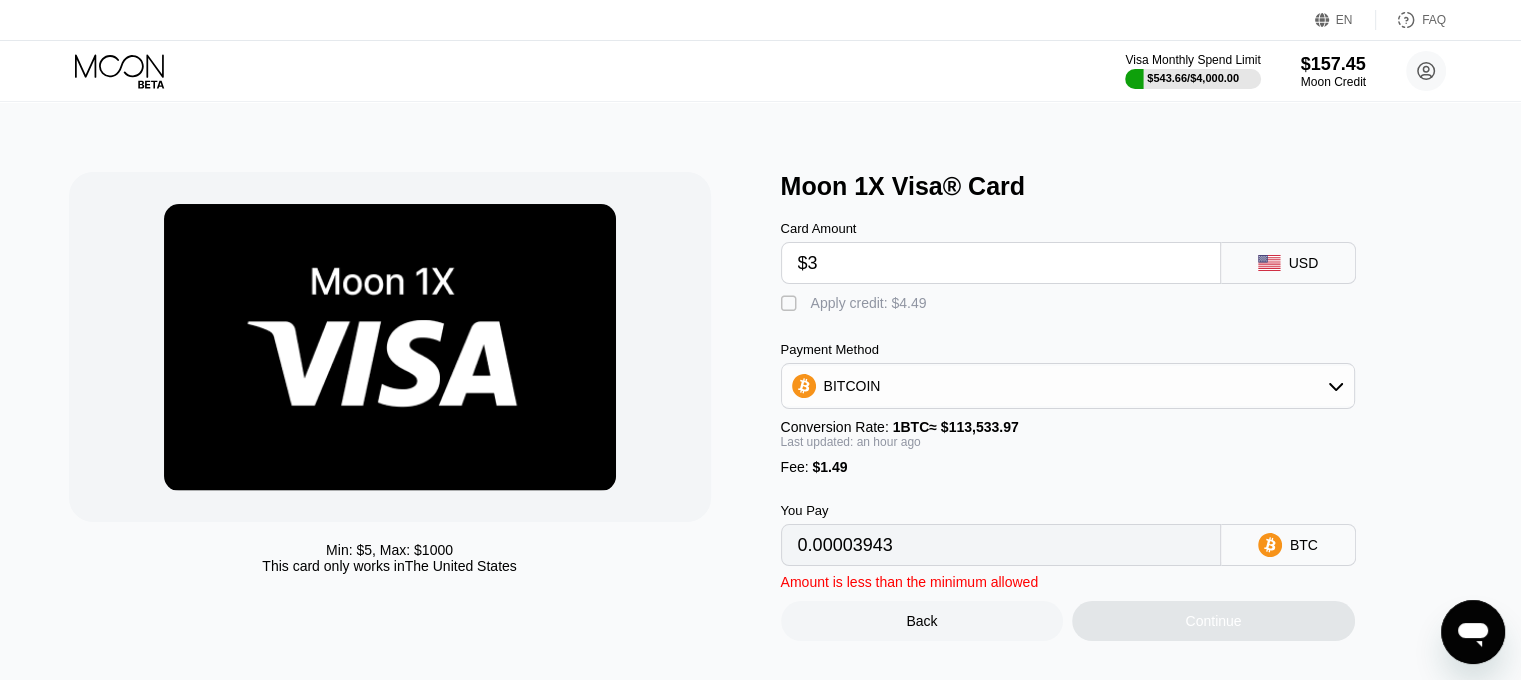 type on "0.00003943" 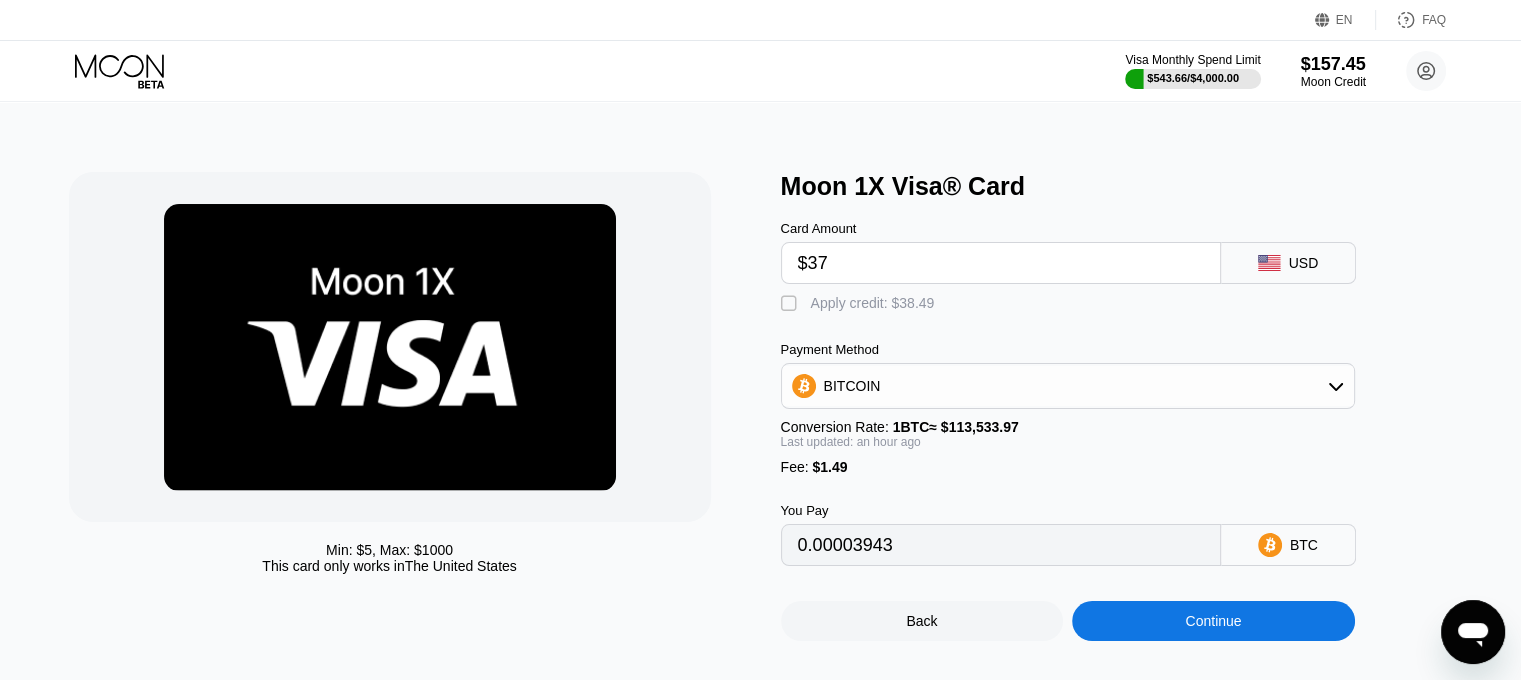 type on "0.00033793" 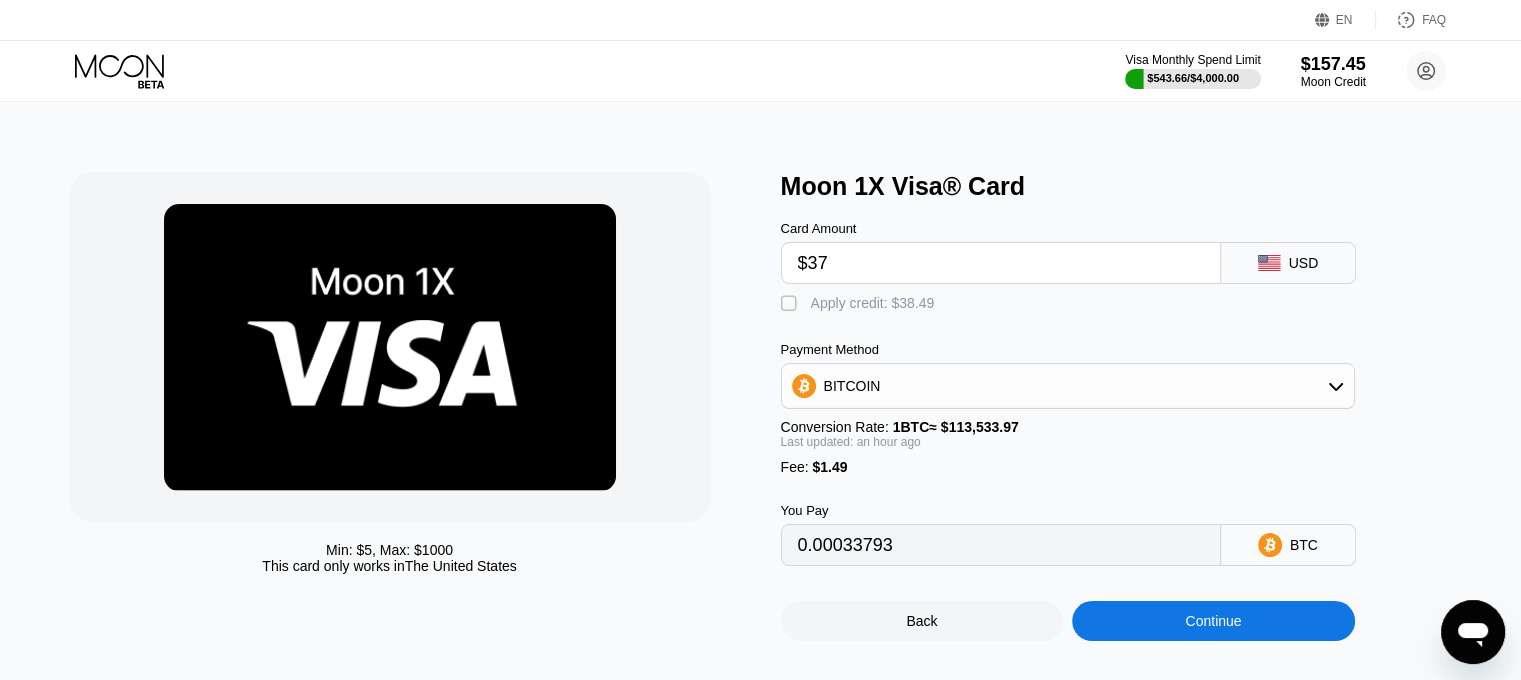 type on "$37" 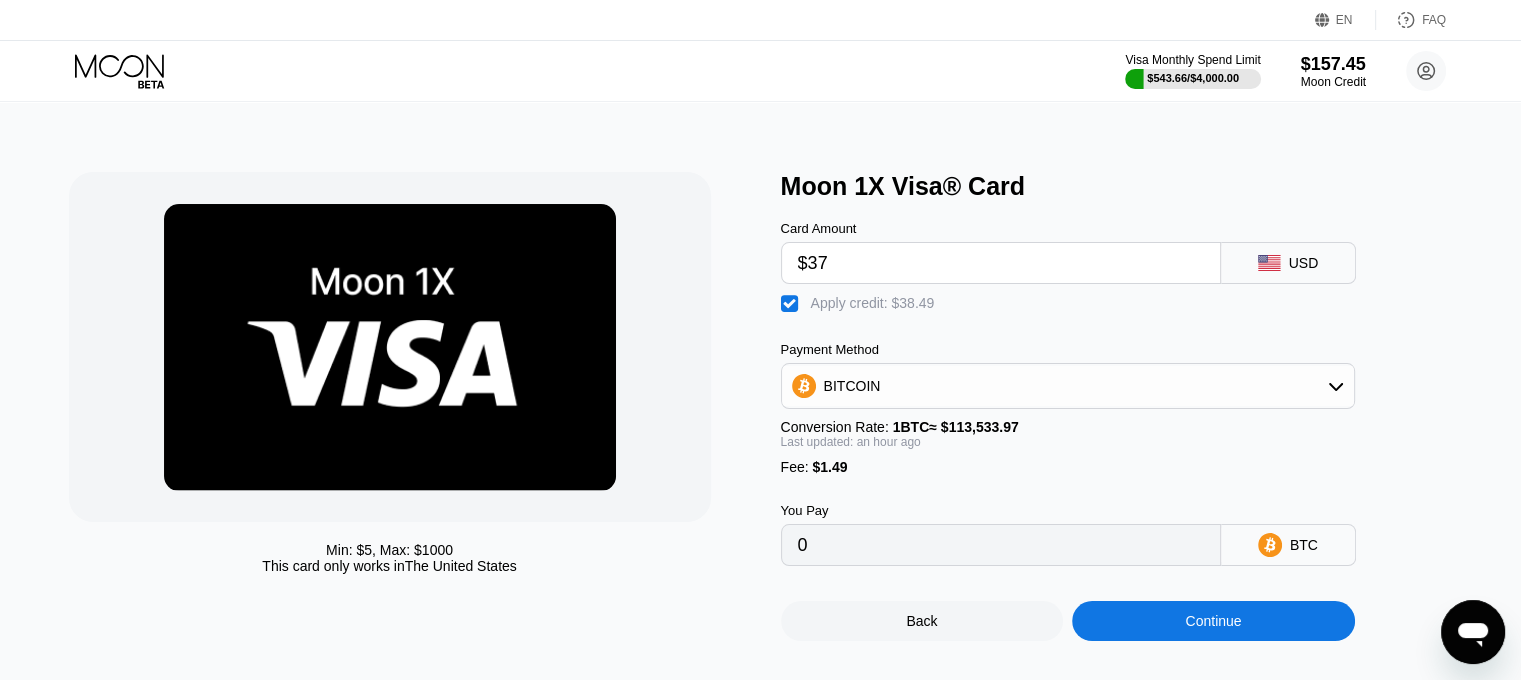 click on "Continue" at bounding box center [1213, 621] 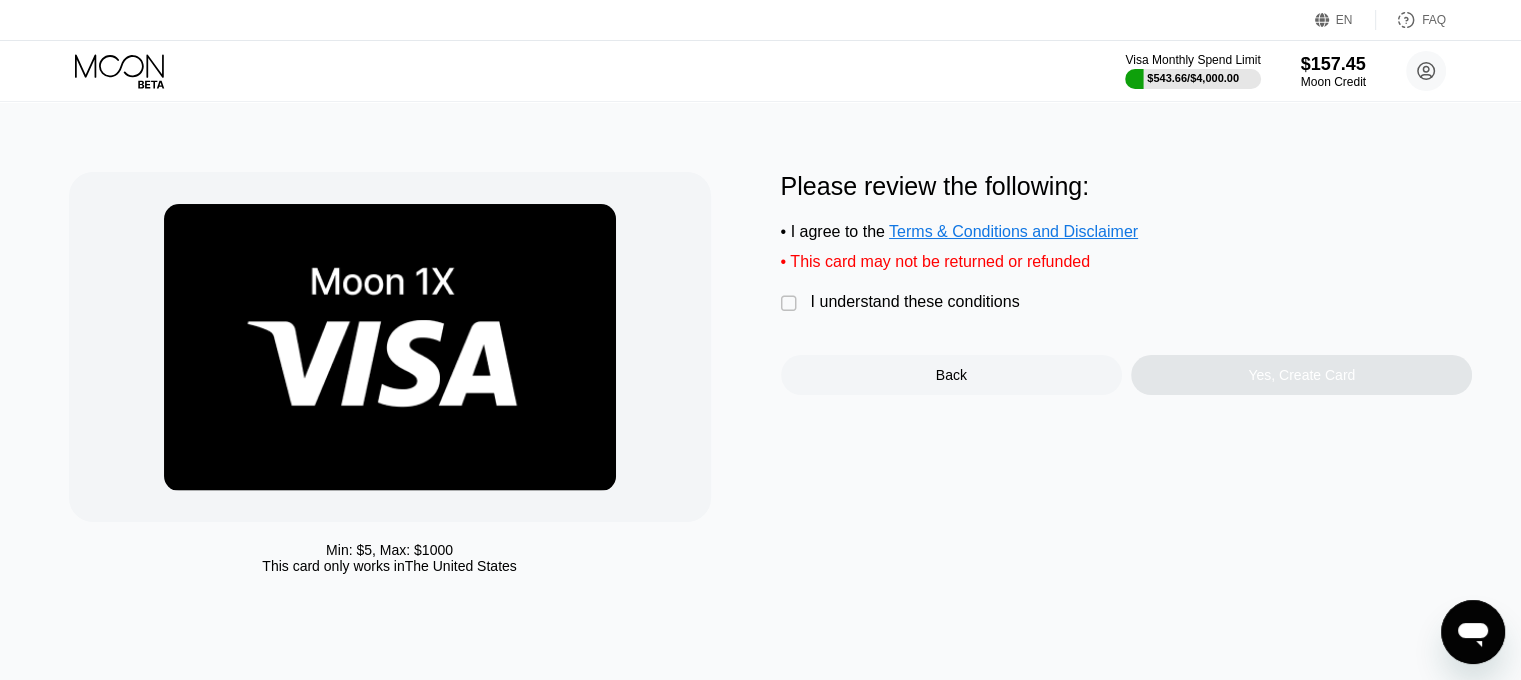 click on "I understand these conditions" at bounding box center [915, 302] 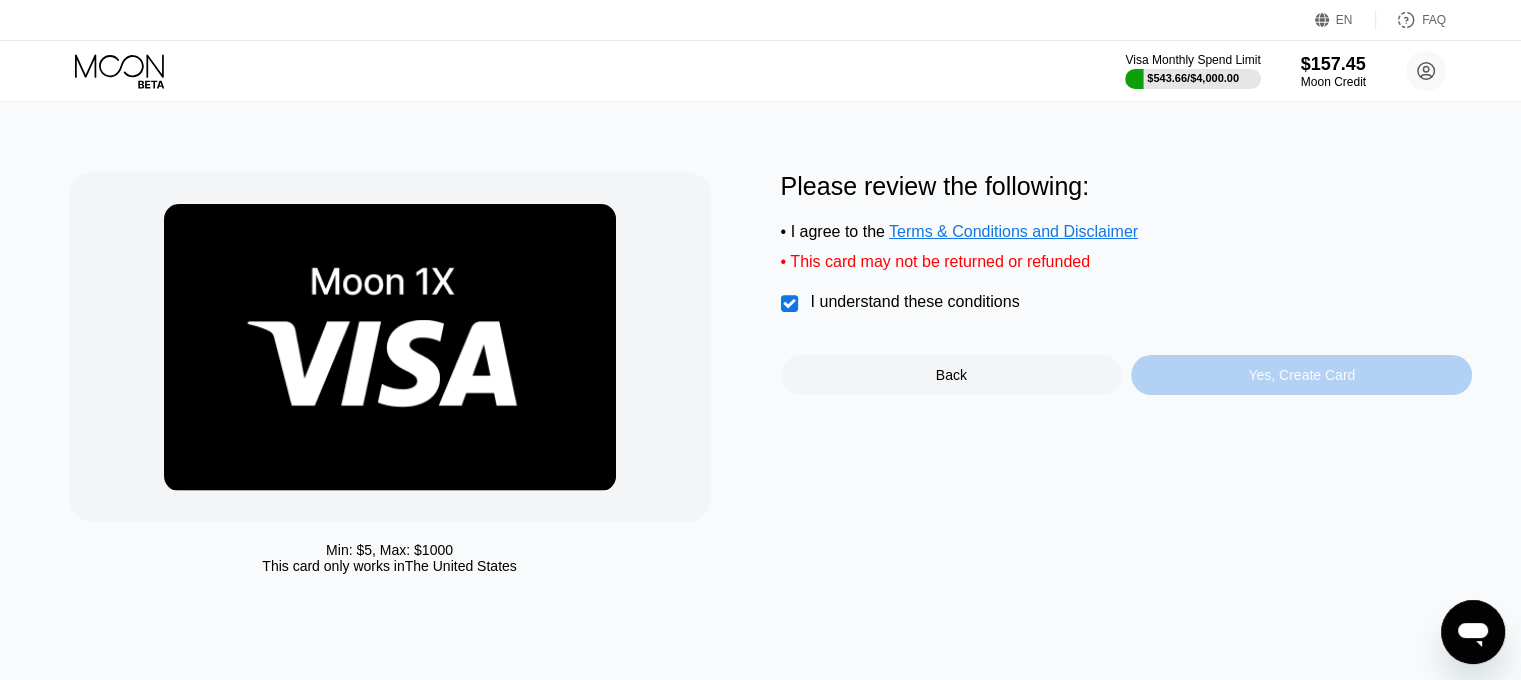 click on "Yes, Create Card" at bounding box center (1301, 375) 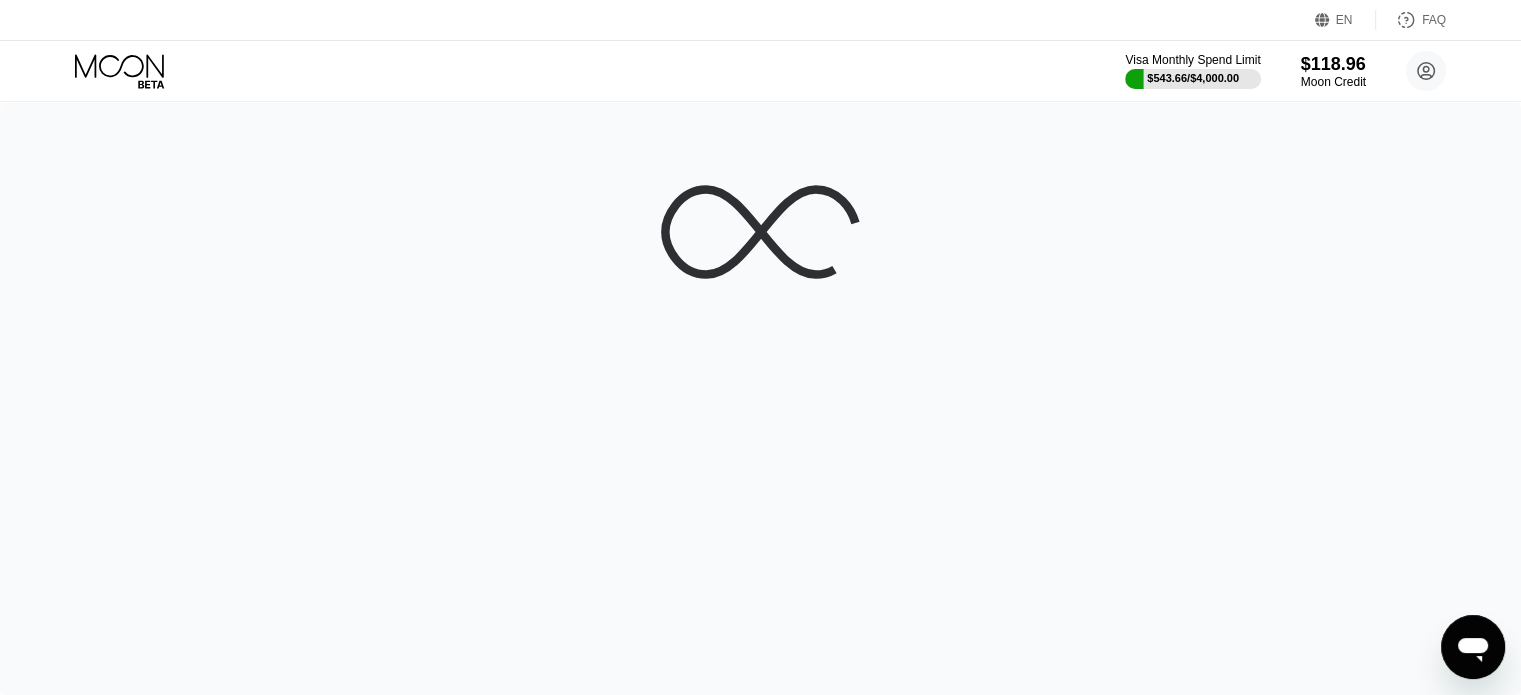click at bounding box center [760, 398] 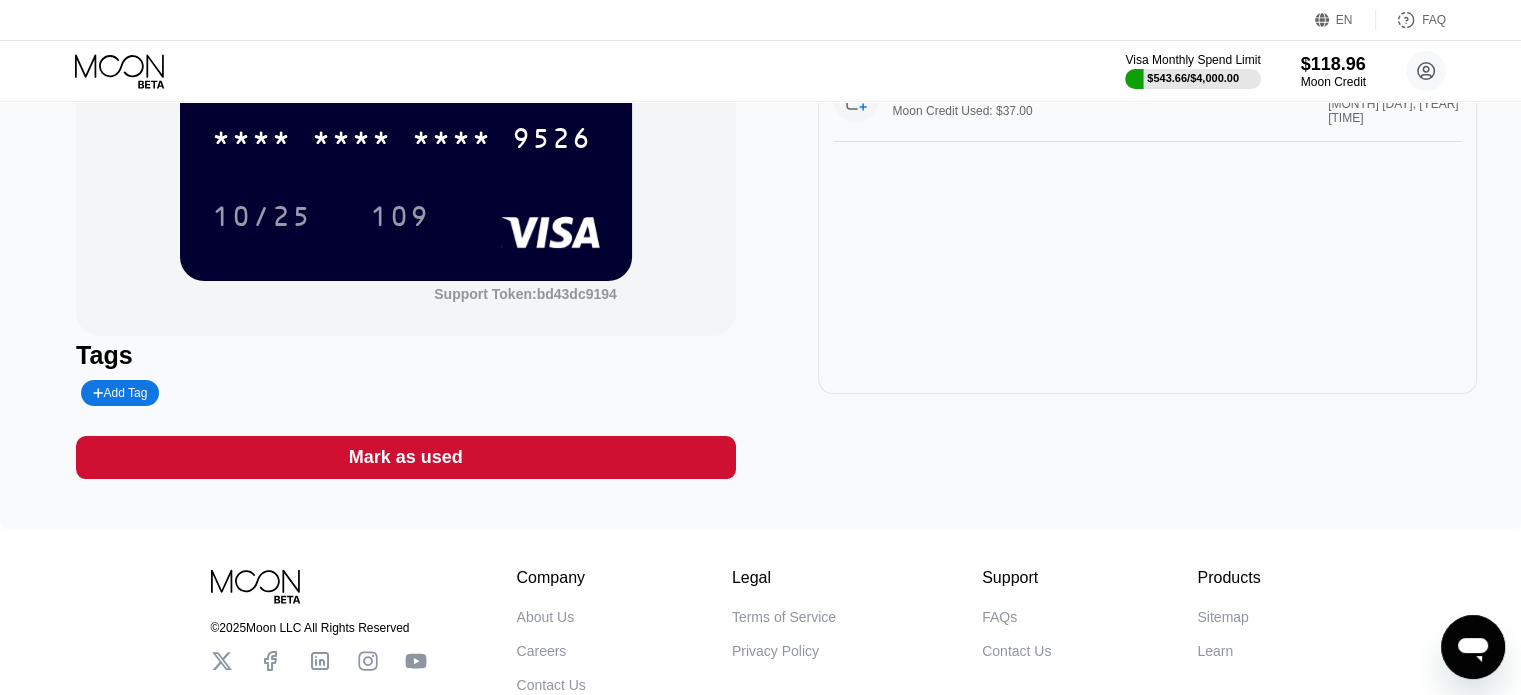 scroll, scrollTop: 0, scrollLeft: 0, axis: both 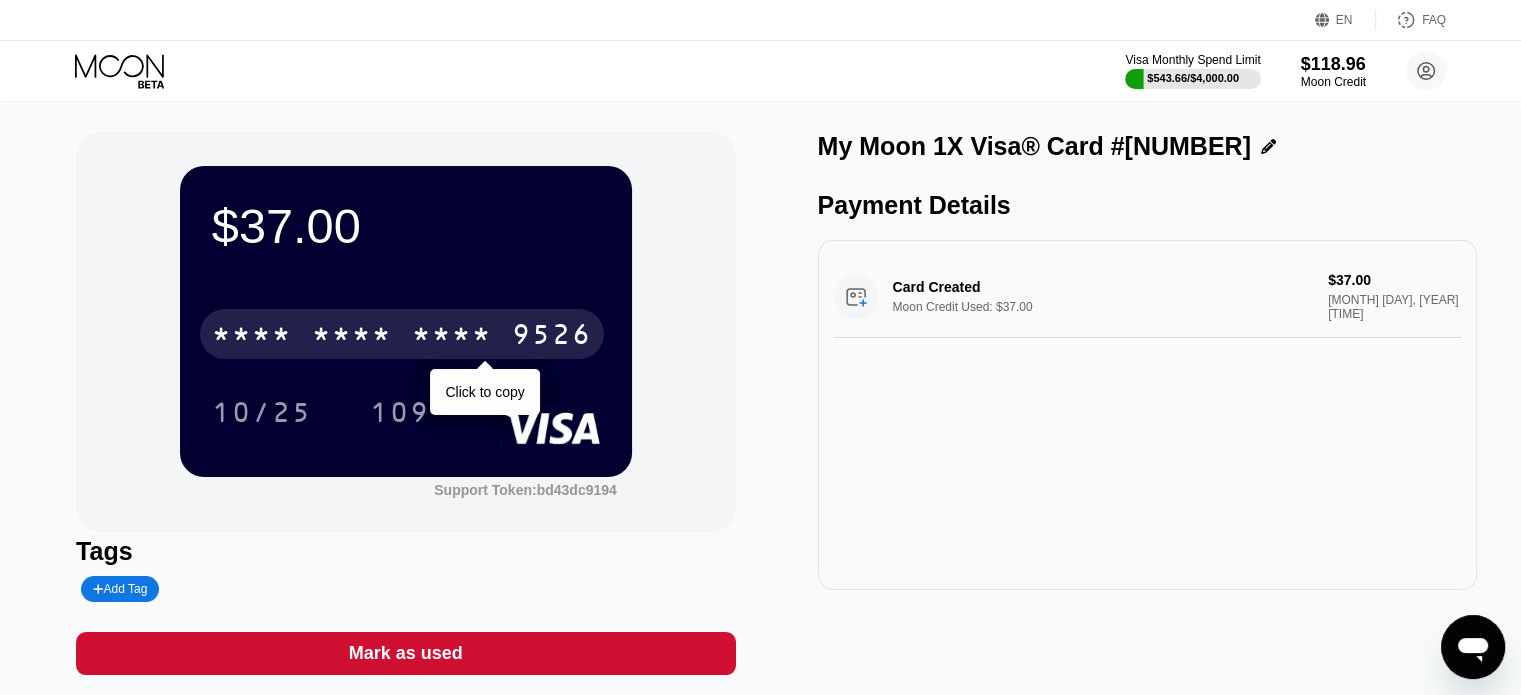 click on "* * * * * * * * * * * * [NUMBER]" at bounding box center (402, 334) 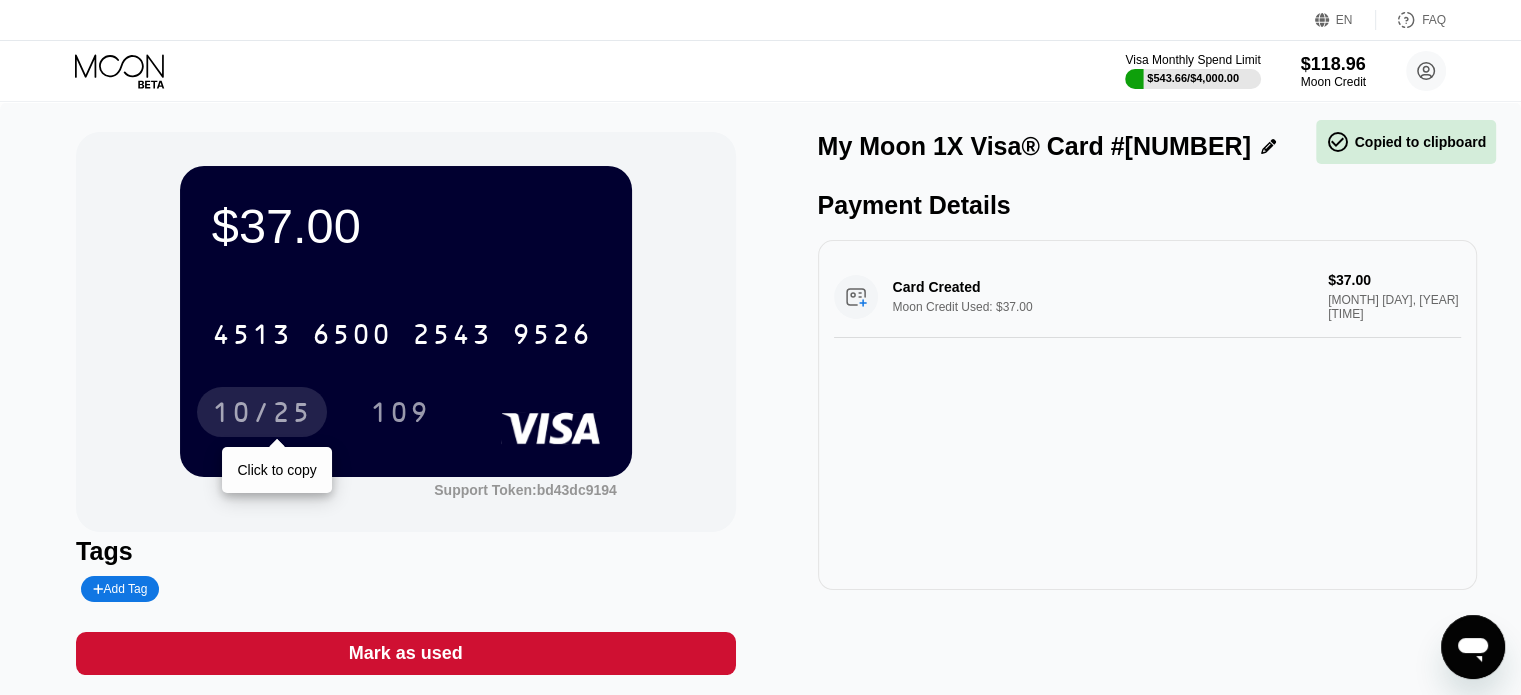 drag, startPoint x: 224, startPoint y: 428, endPoint x: 832, endPoint y: 611, distance: 634.9433 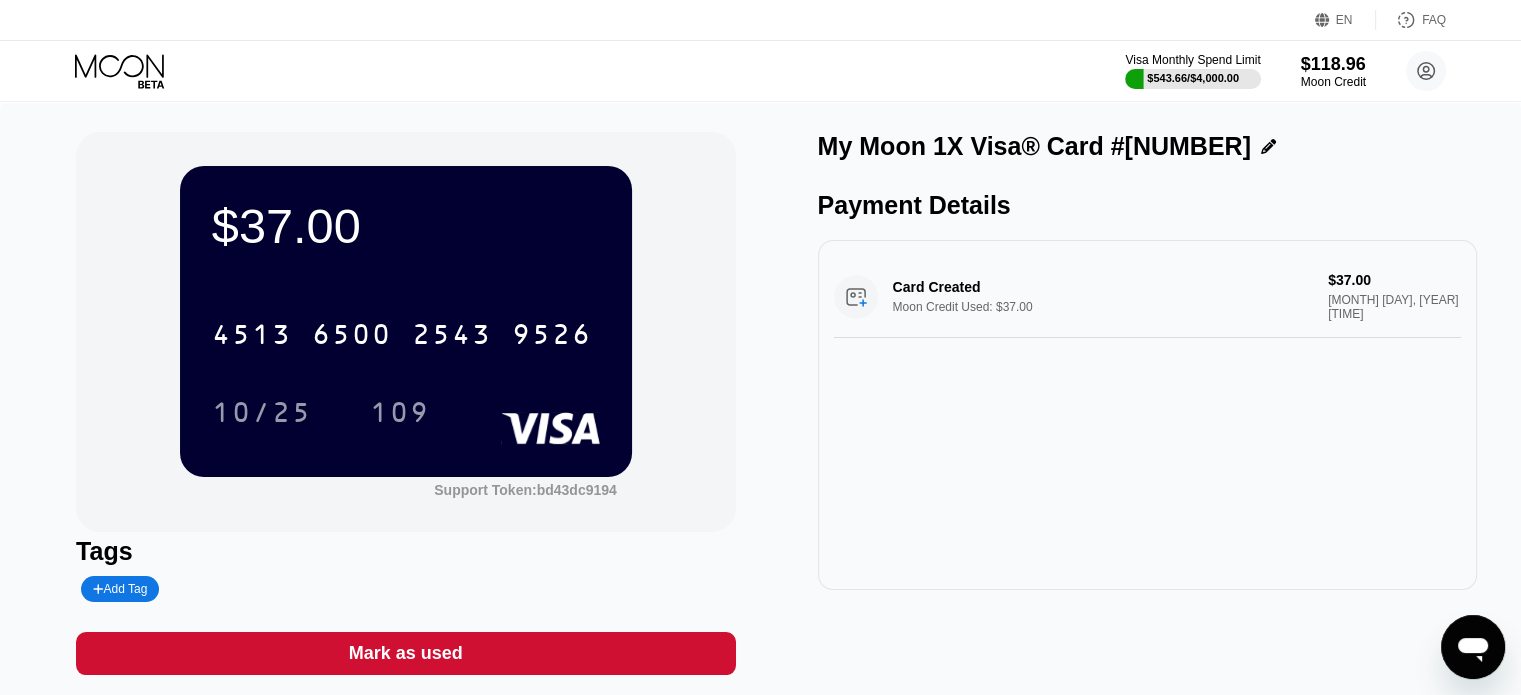 drag, startPoint x: 0, startPoint y: 601, endPoint x: 28, endPoint y: 583, distance: 33.286633 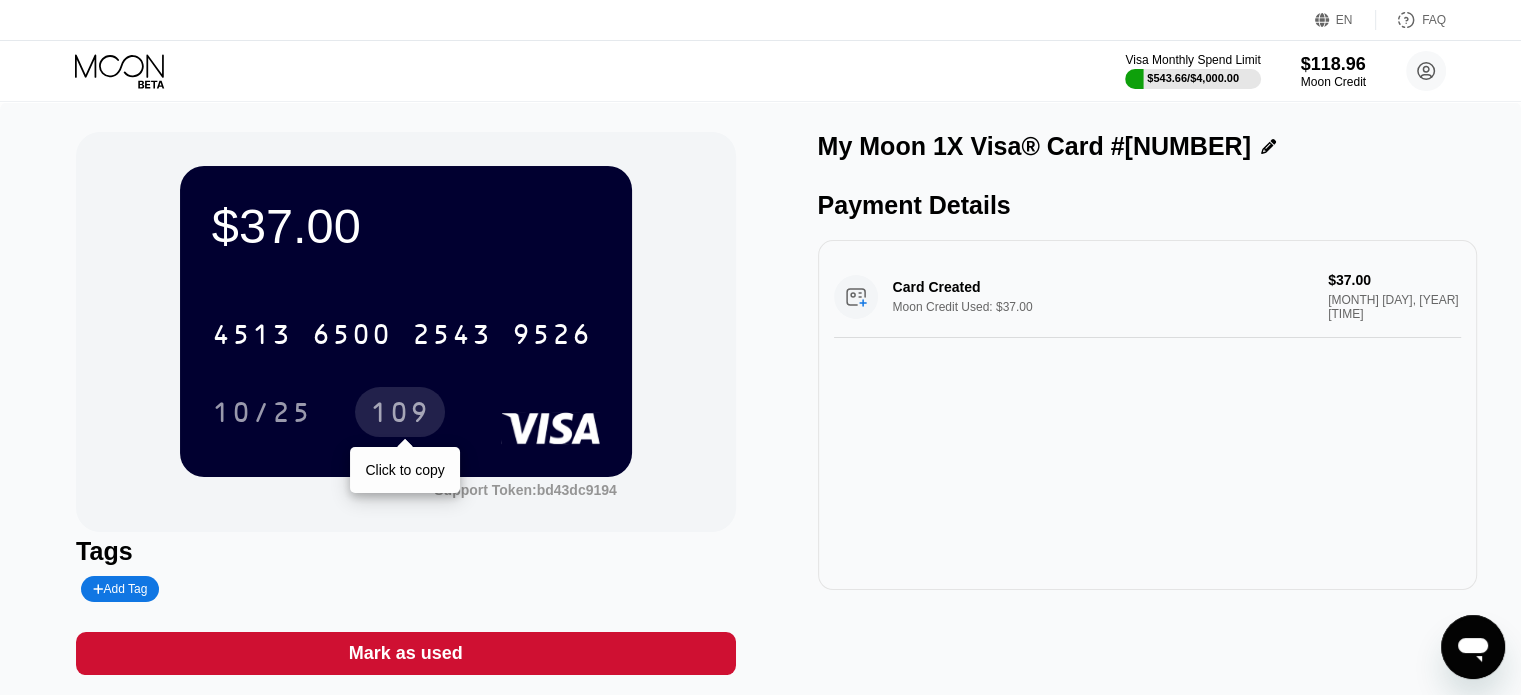 click on "109" at bounding box center [400, 415] 